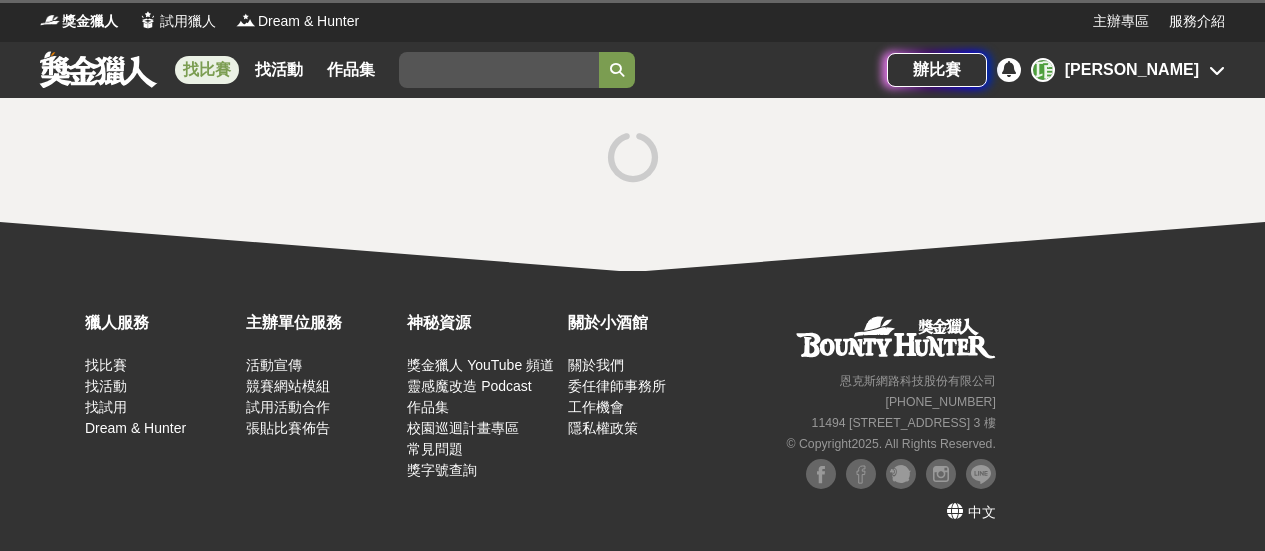 scroll, scrollTop: 0, scrollLeft: 0, axis: both 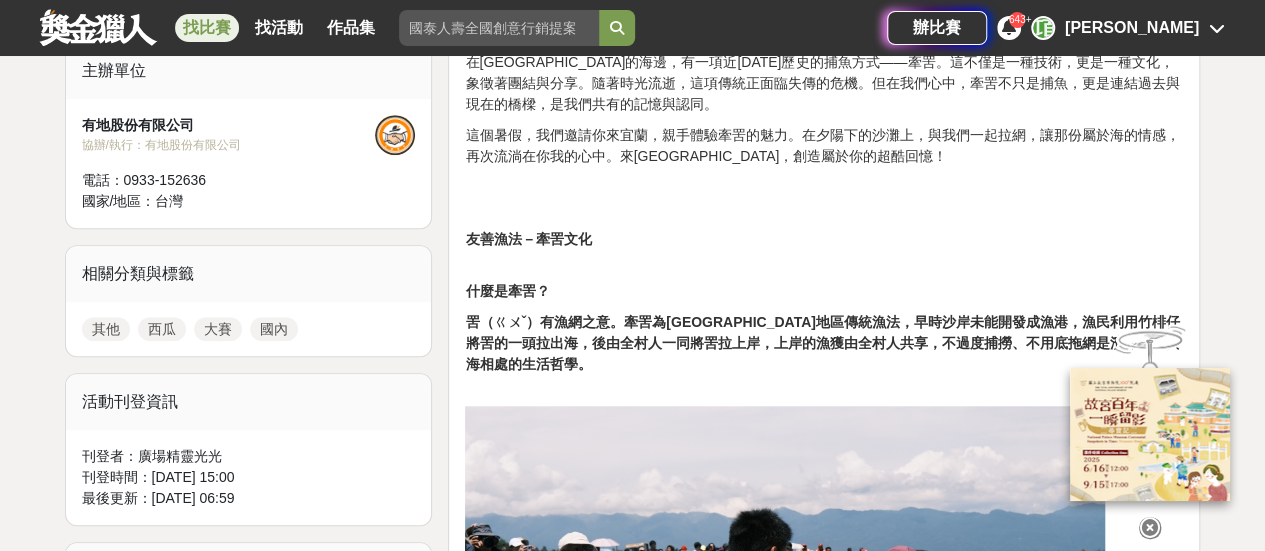 drag, startPoint x: 1152, startPoint y: 523, endPoint x: 1008, endPoint y: 440, distance: 166.2077 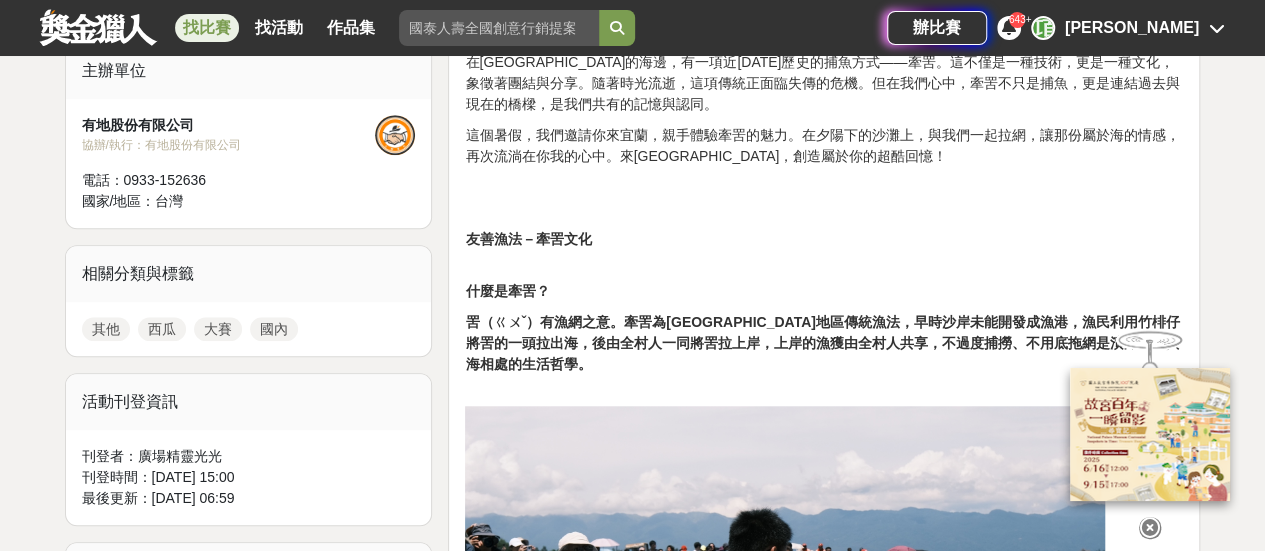 click at bounding box center [1150, 528] 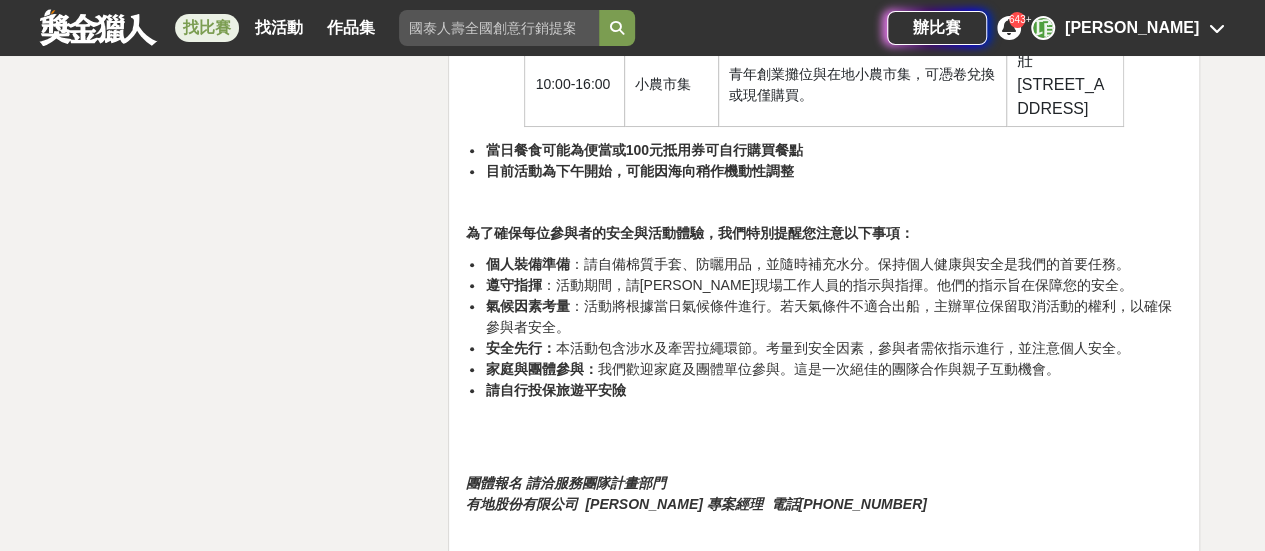 scroll, scrollTop: 5030, scrollLeft: 0, axis: vertical 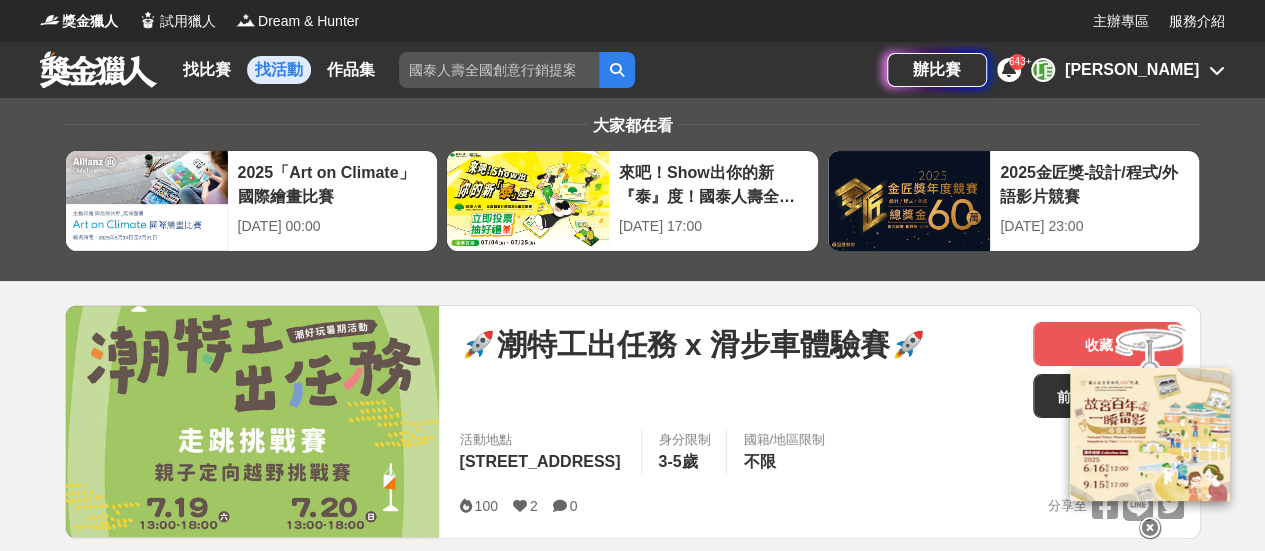 click at bounding box center [1150, 528] 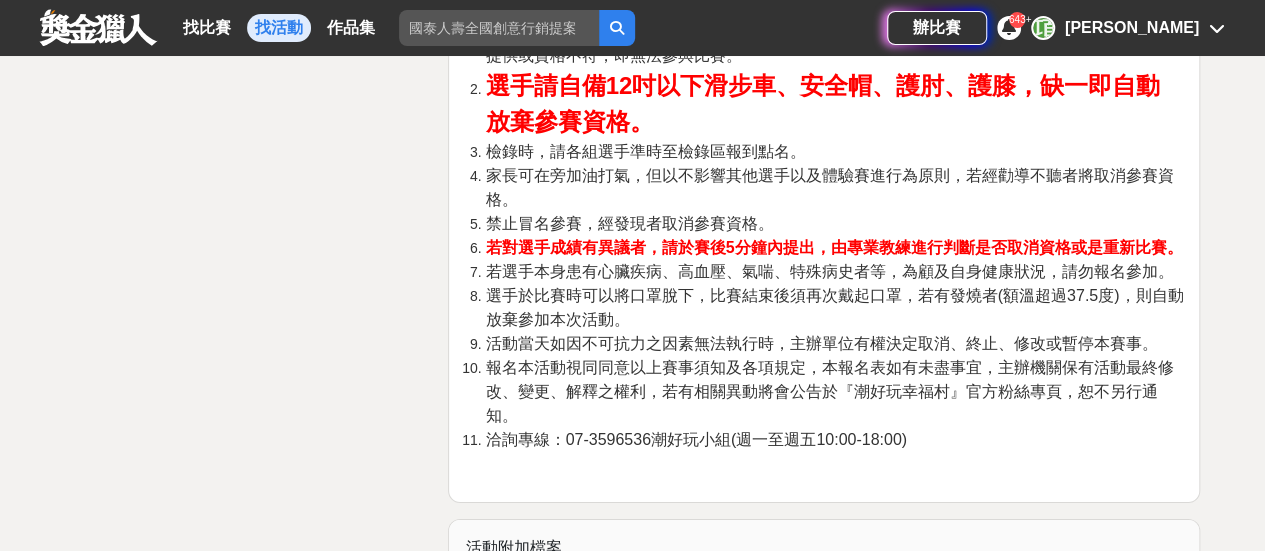 scroll, scrollTop: 3700, scrollLeft: 0, axis: vertical 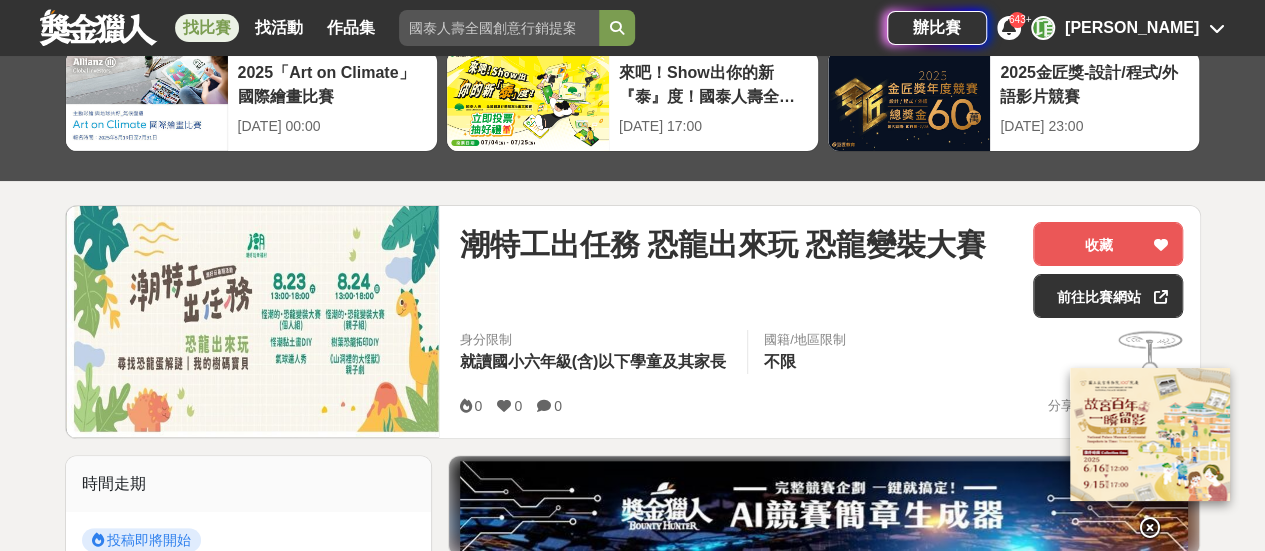 drag, startPoint x: 1152, startPoint y: 519, endPoint x: 1083, endPoint y: 503, distance: 70.83079 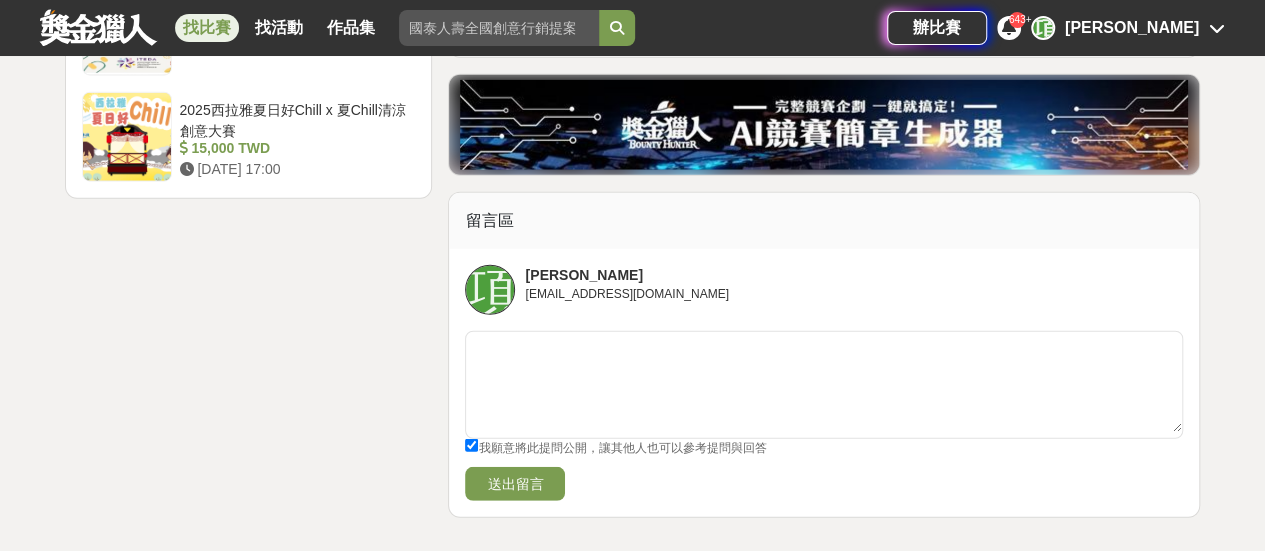 scroll, scrollTop: 2700, scrollLeft: 0, axis: vertical 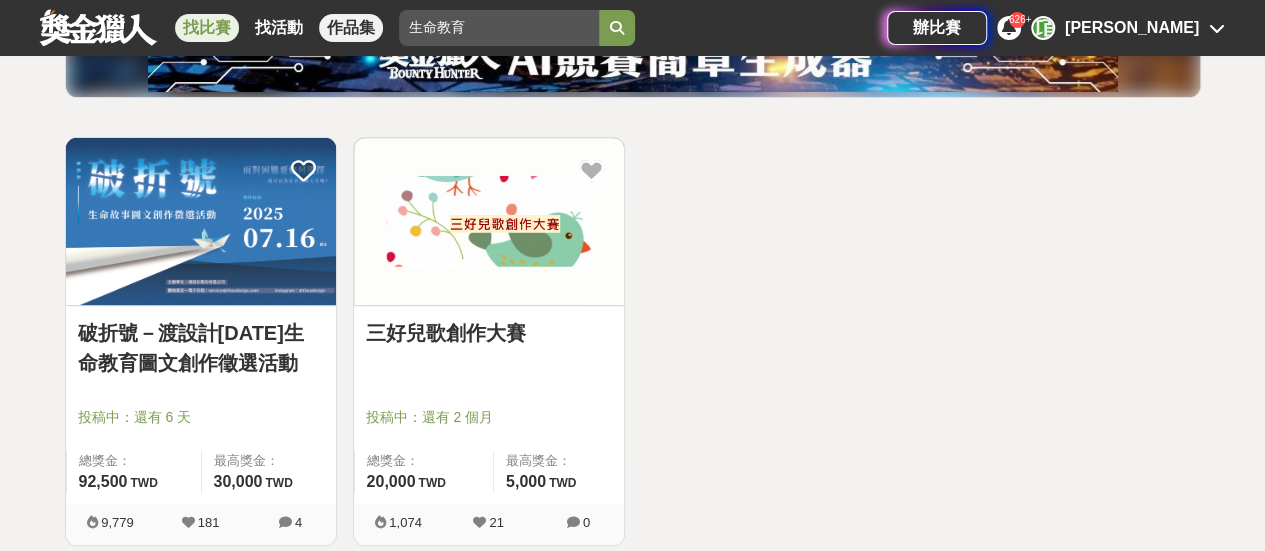 drag, startPoint x: 484, startPoint y: 35, endPoint x: 365, endPoint y: 22, distance: 119.70798 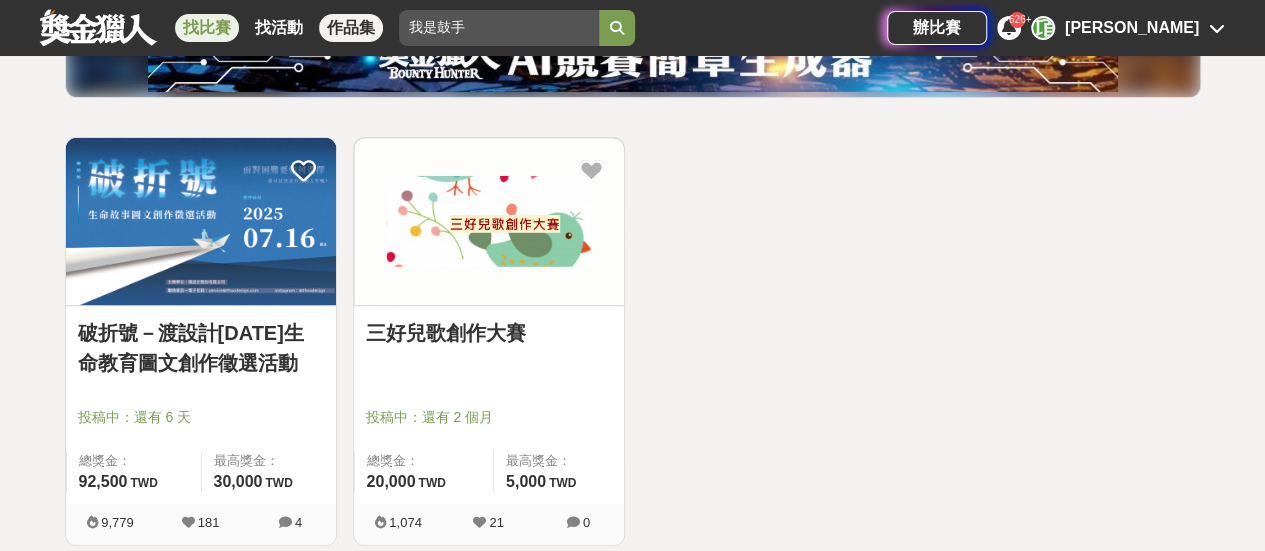 click at bounding box center [617, 28] 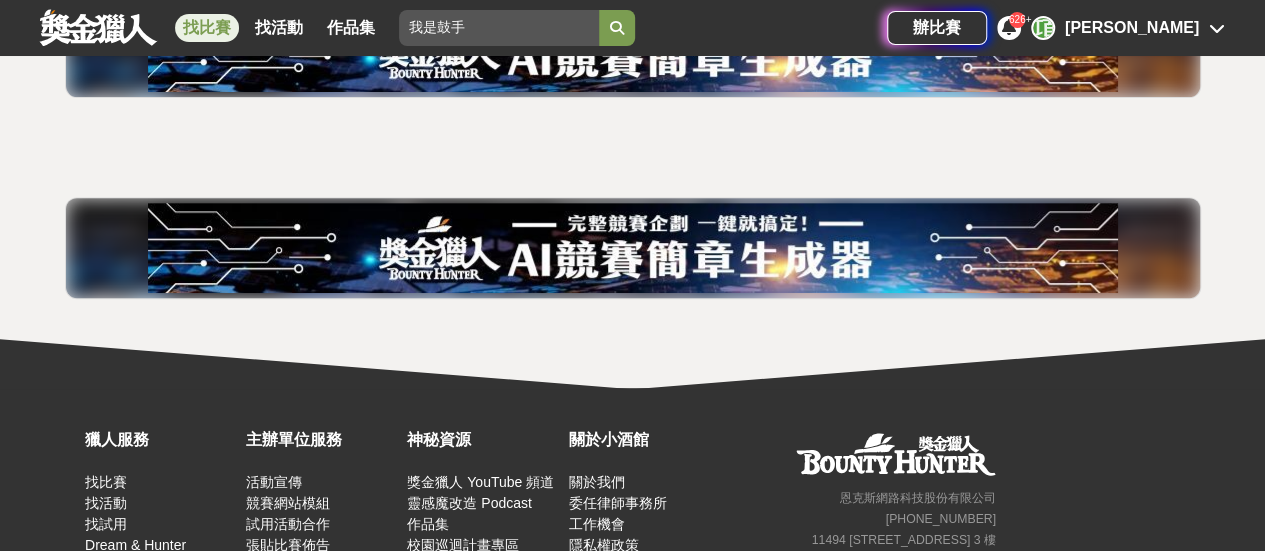 scroll, scrollTop: 100, scrollLeft: 0, axis: vertical 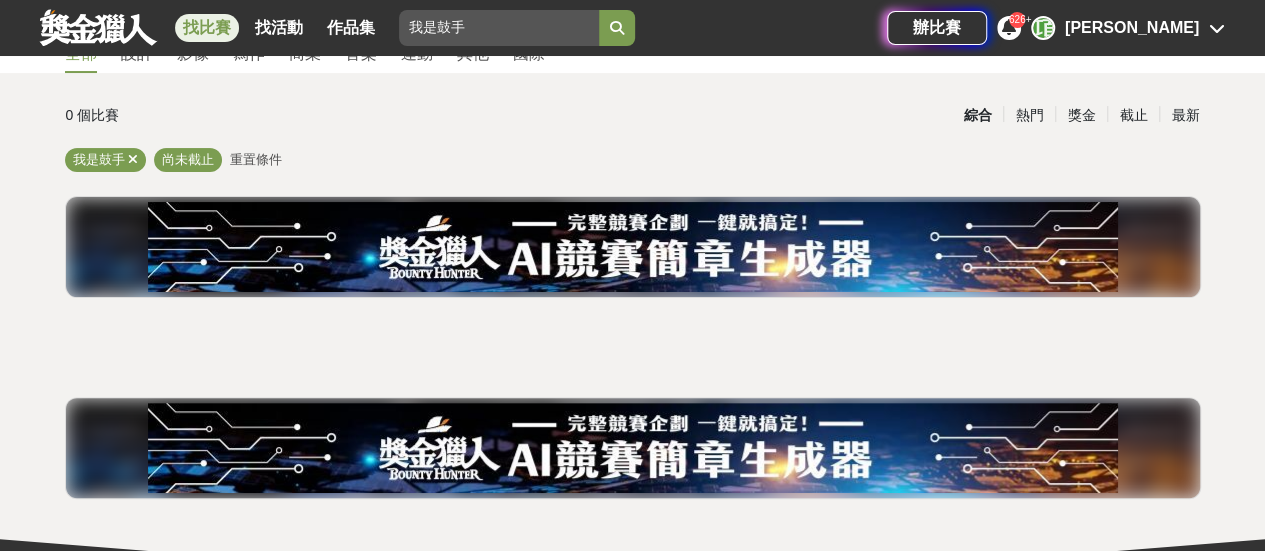 drag, startPoint x: 463, startPoint y: 31, endPoint x: 311, endPoint y: 25, distance: 152.11838 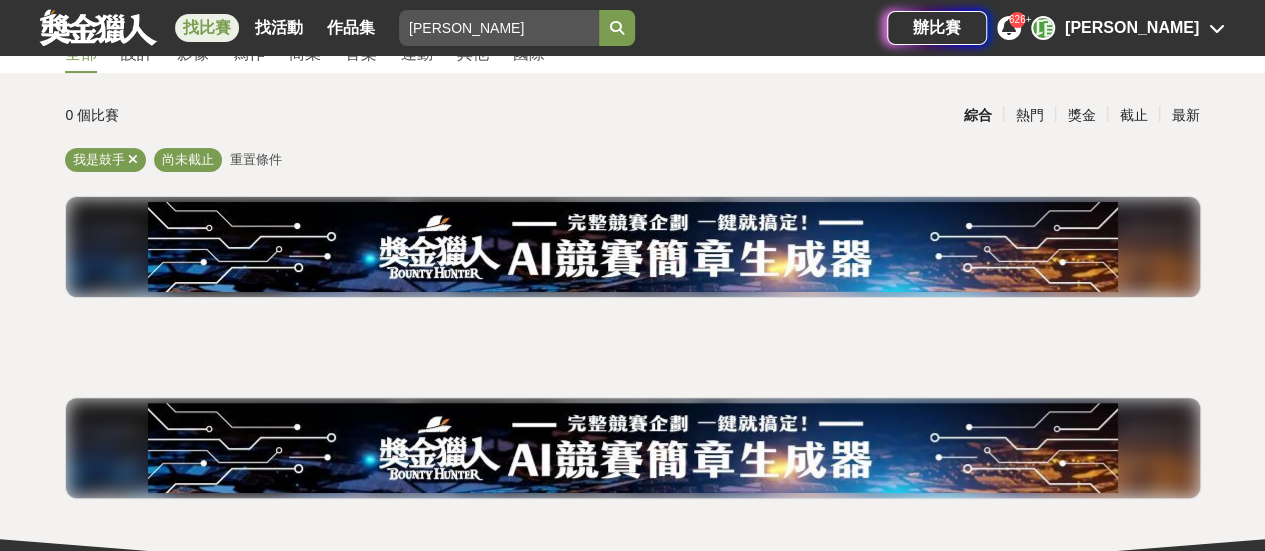 type on "黃鐘" 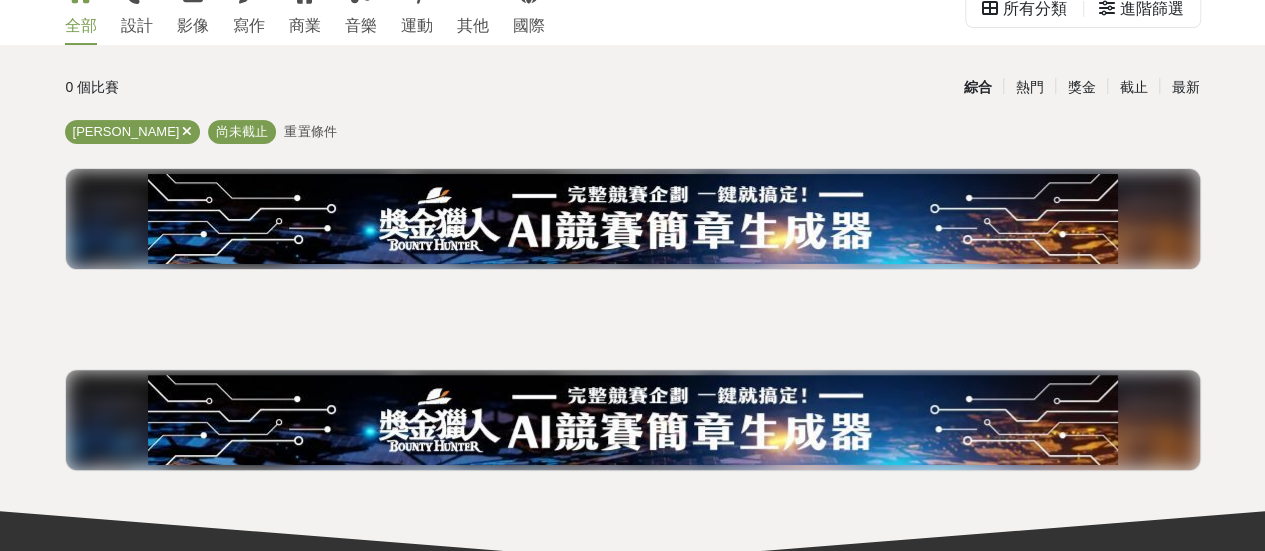 scroll, scrollTop: 0, scrollLeft: 0, axis: both 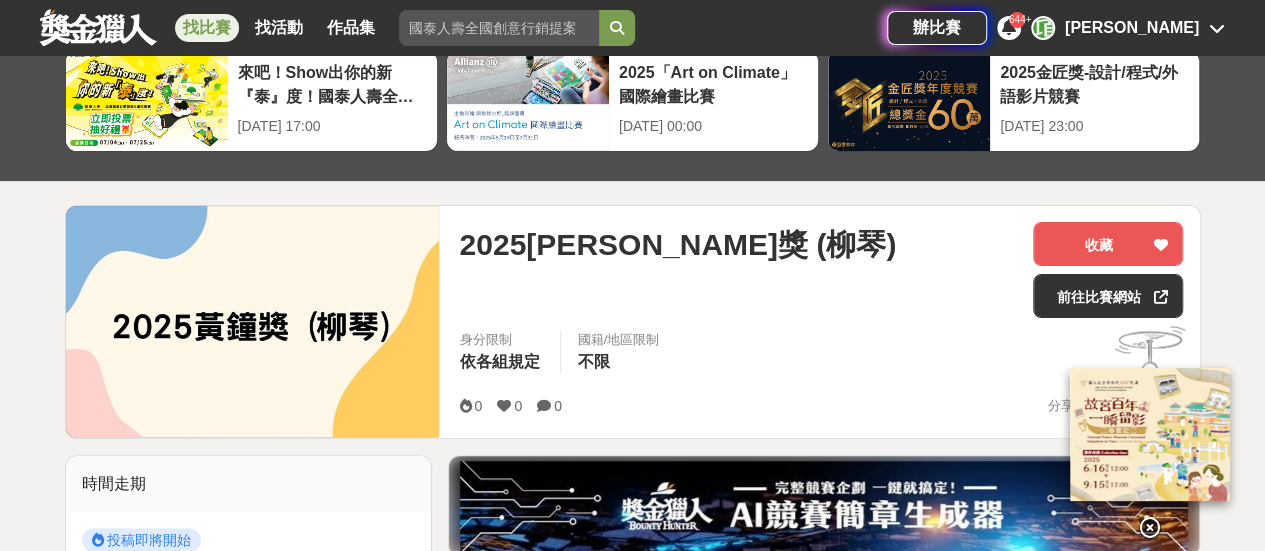 click at bounding box center [1150, 528] 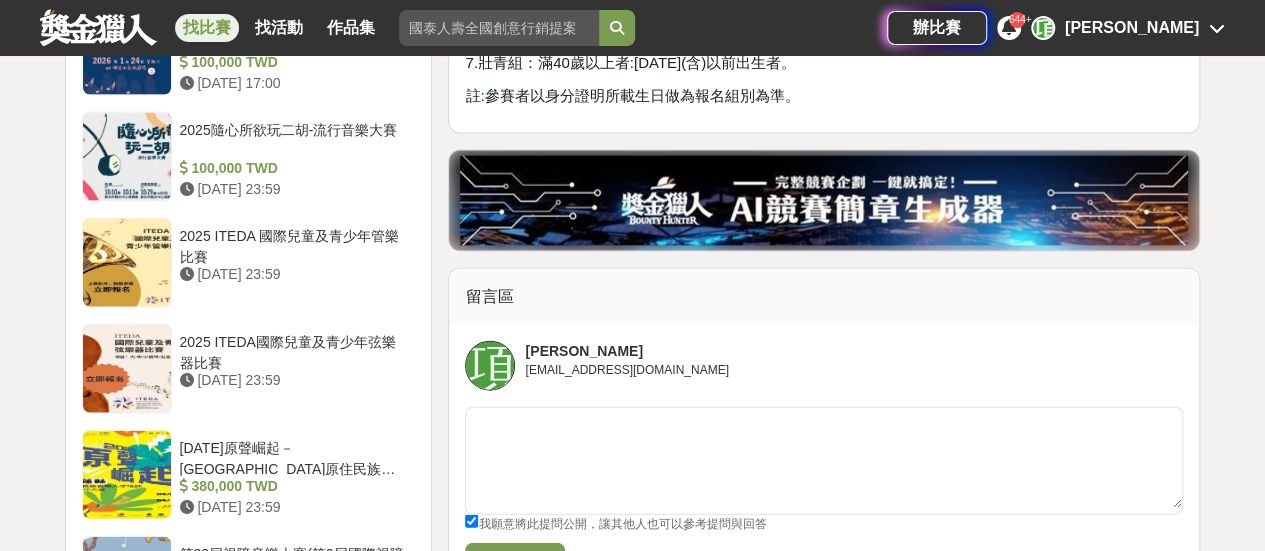 scroll, scrollTop: 2200, scrollLeft: 0, axis: vertical 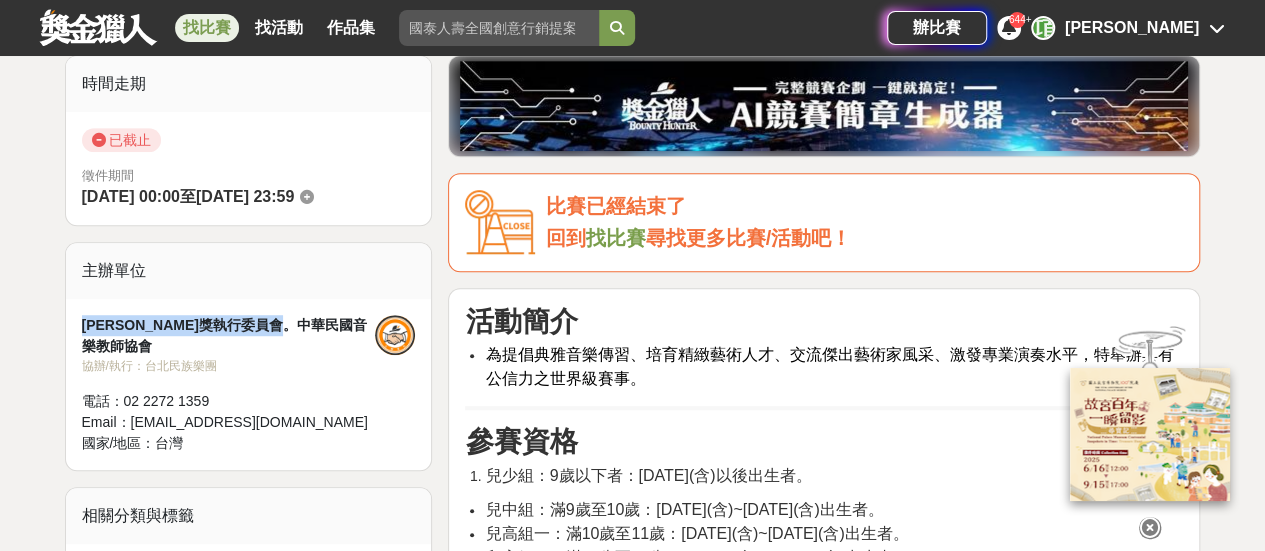 drag, startPoint x: 80, startPoint y: 320, endPoint x: 350, endPoint y: 325, distance: 270.0463 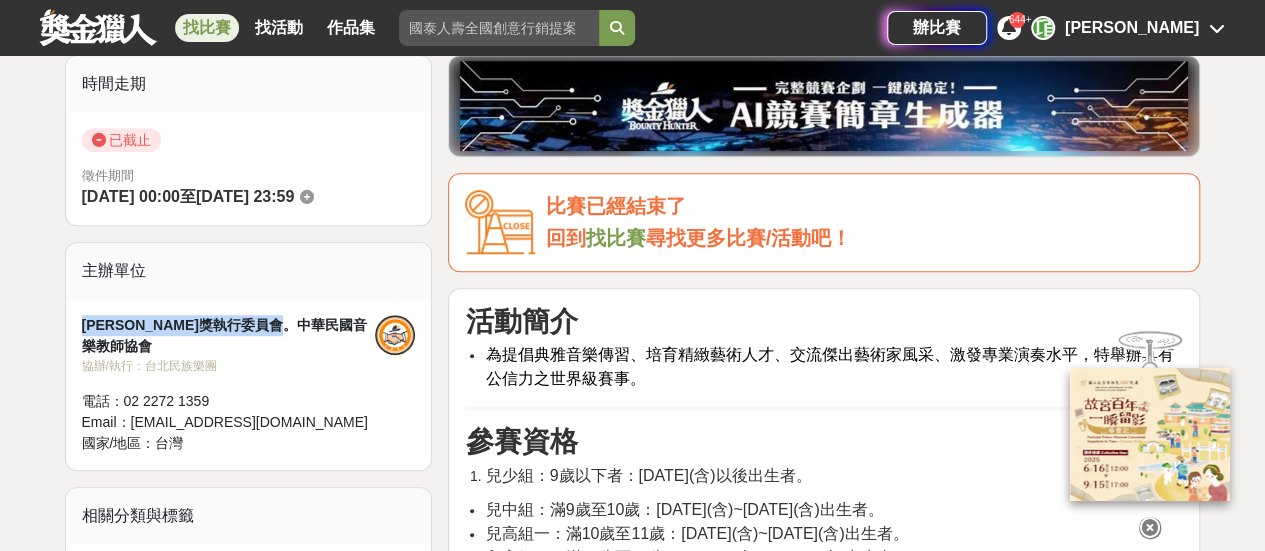 click on "[PERSON_NAME]獎執行委員會。中華民國音樂教師協會" at bounding box center [229, 336] 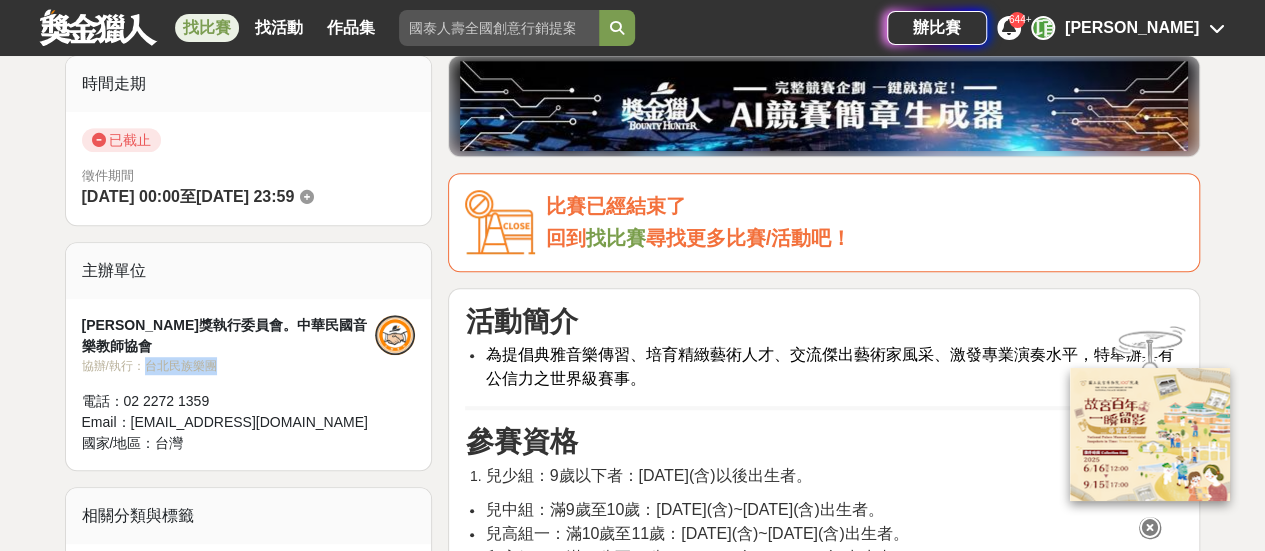 drag, startPoint x: 147, startPoint y: 346, endPoint x: 259, endPoint y: 346, distance: 112 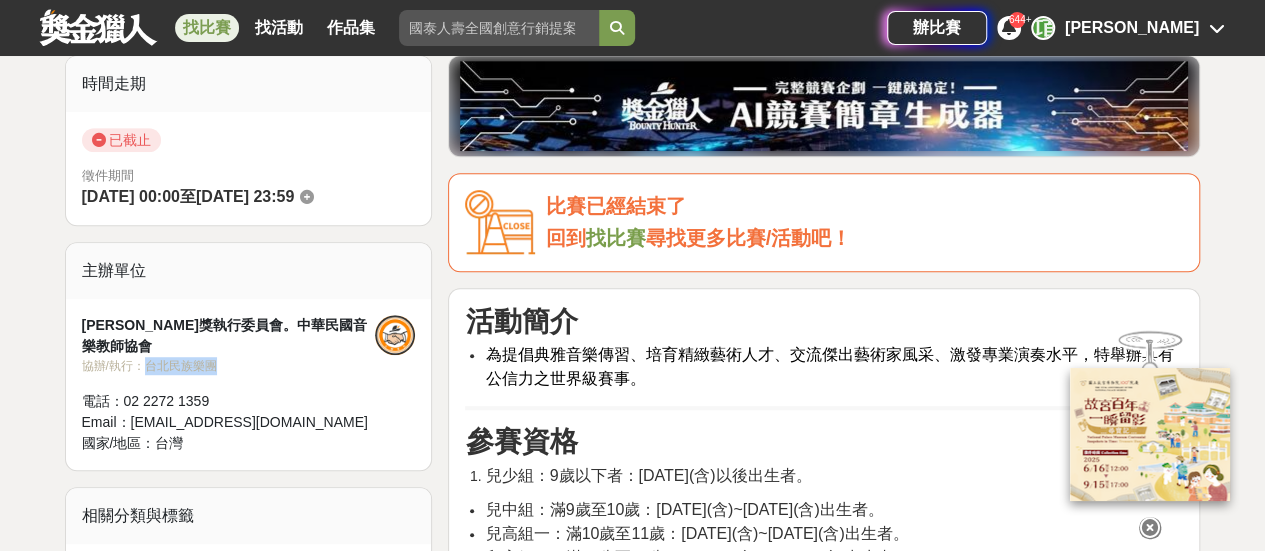 click on "協辦/執行： 台北民族樂團" at bounding box center (229, 366) 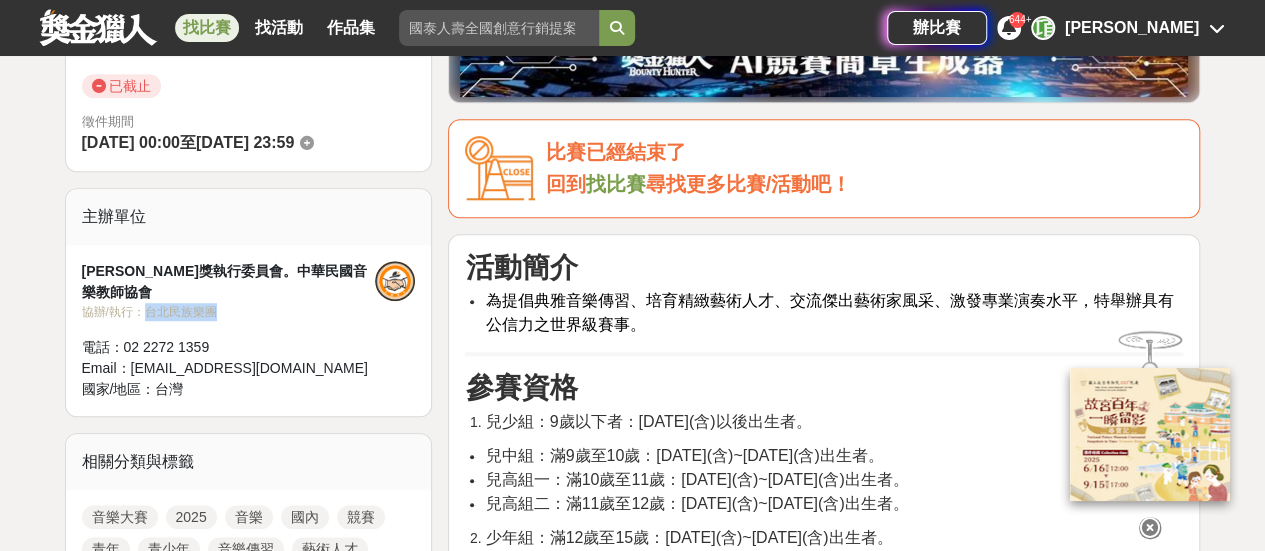 scroll, scrollTop: 600, scrollLeft: 0, axis: vertical 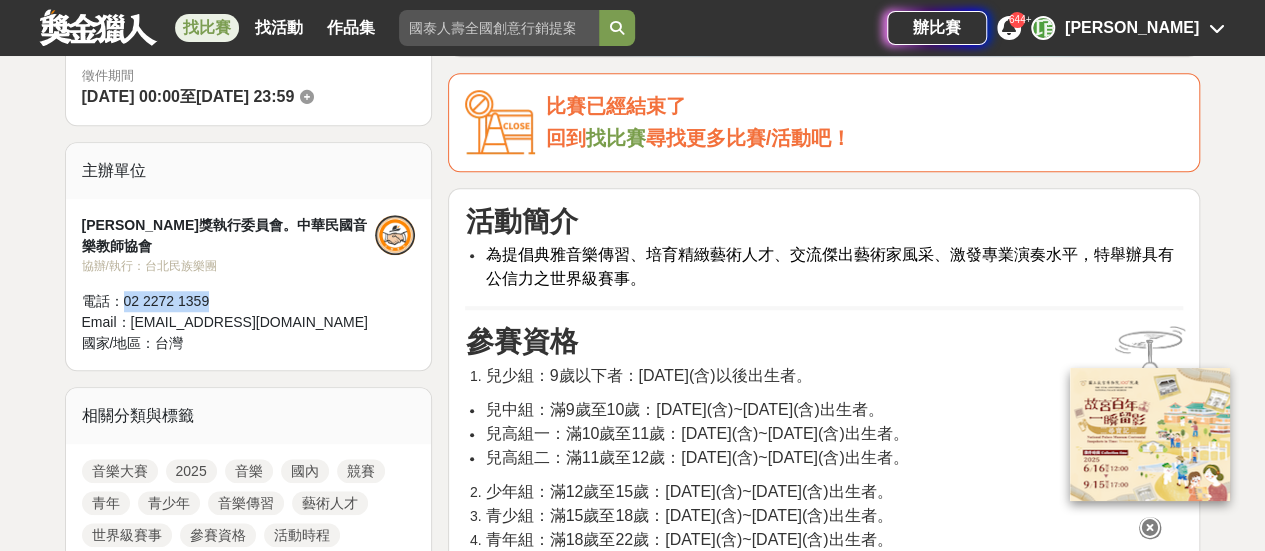 drag, startPoint x: 122, startPoint y: 281, endPoint x: 228, endPoint y: 280, distance: 106.004715 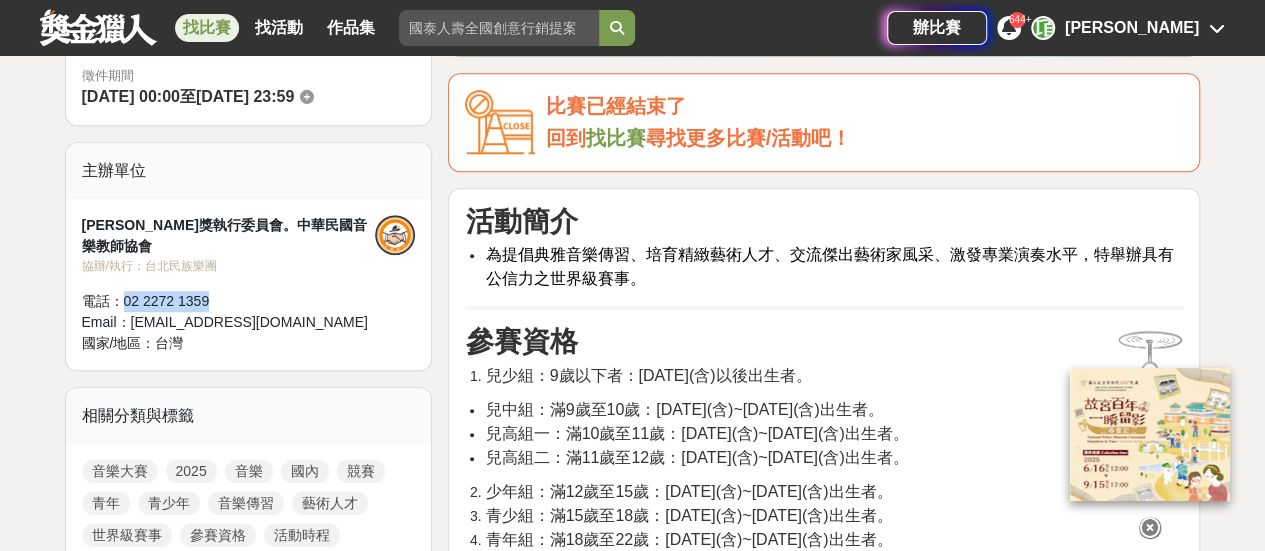 copy on "02 2272 1359" 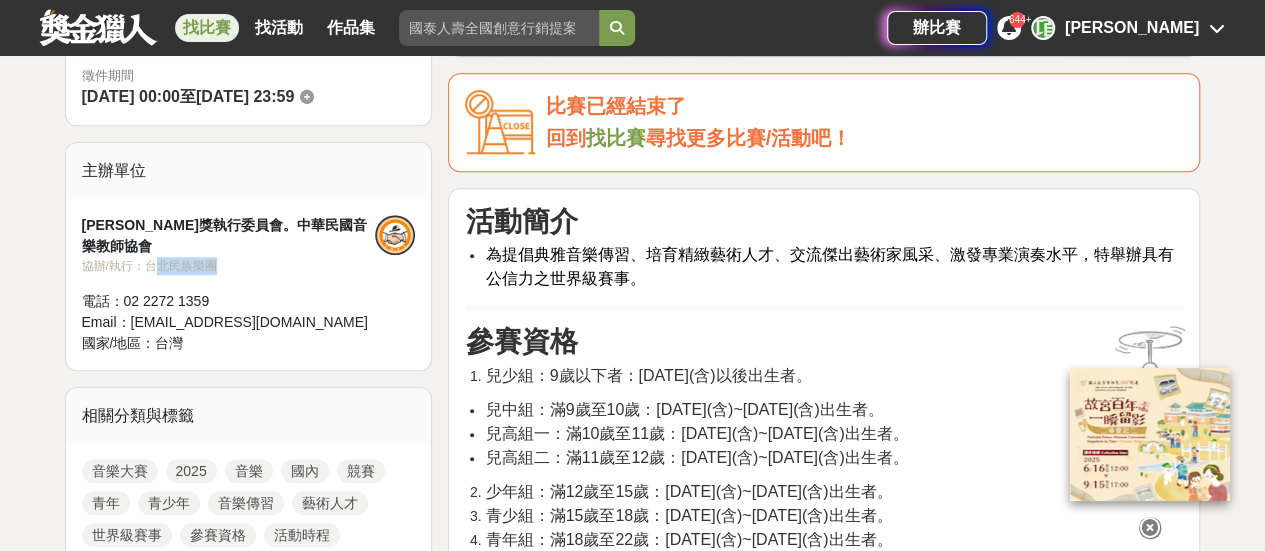 drag, startPoint x: 152, startPoint y: 237, endPoint x: 232, endPoint y: 240, distance: 80.05623 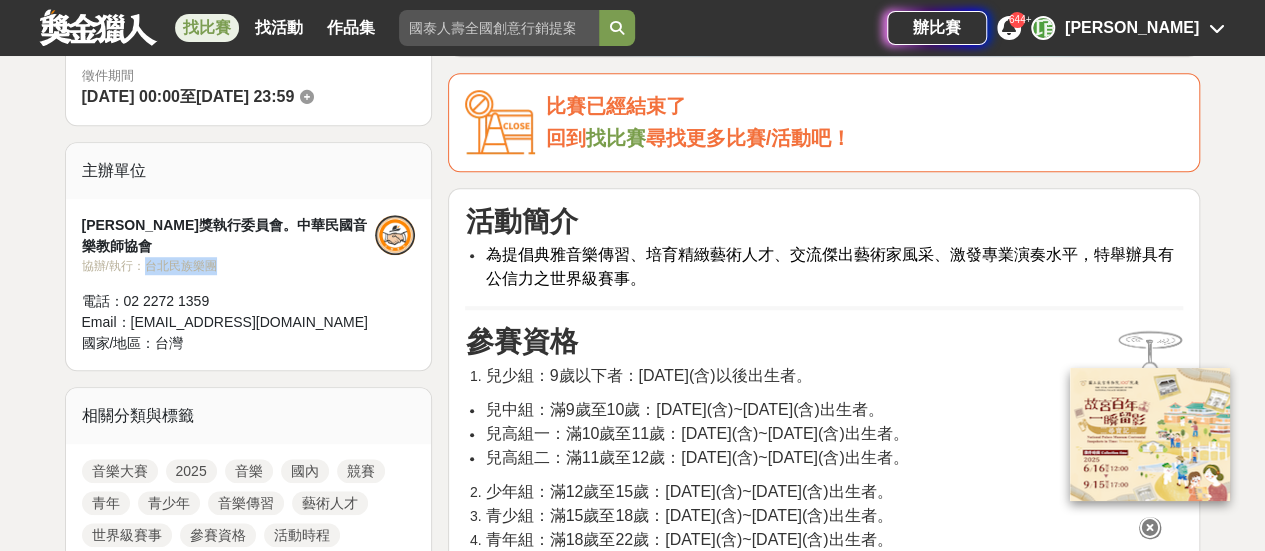 drag, startPoint x: 147, startPoint y: 236, endPoint x: 230, endPoint y: 241, distance: 83.15047 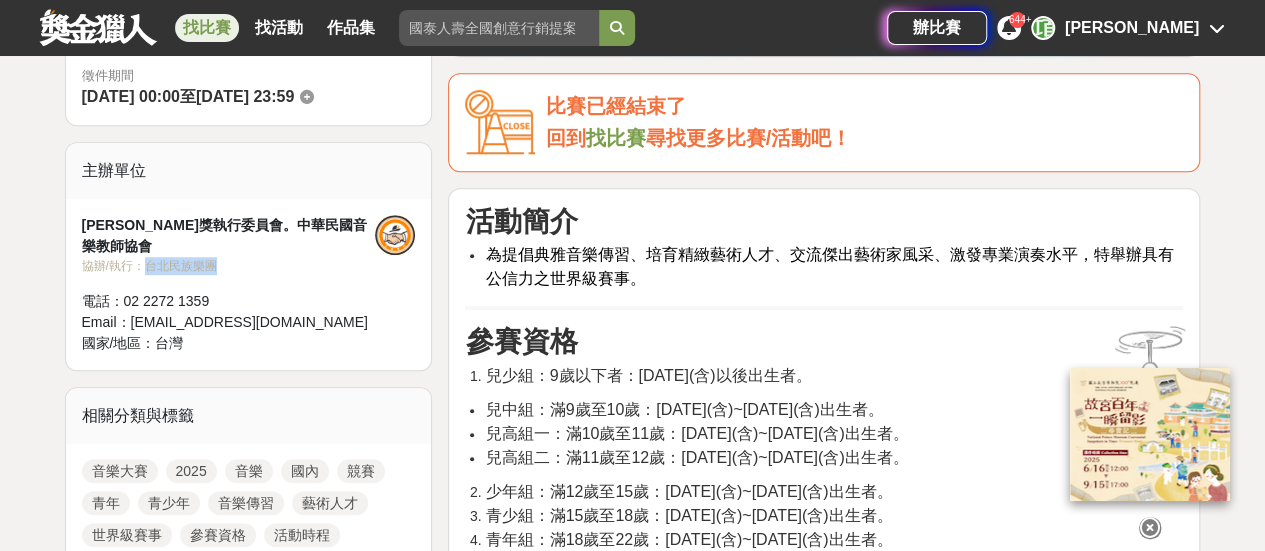 click on "協辦/執行： 台北民族樂團" at bounding box center [229, 266] 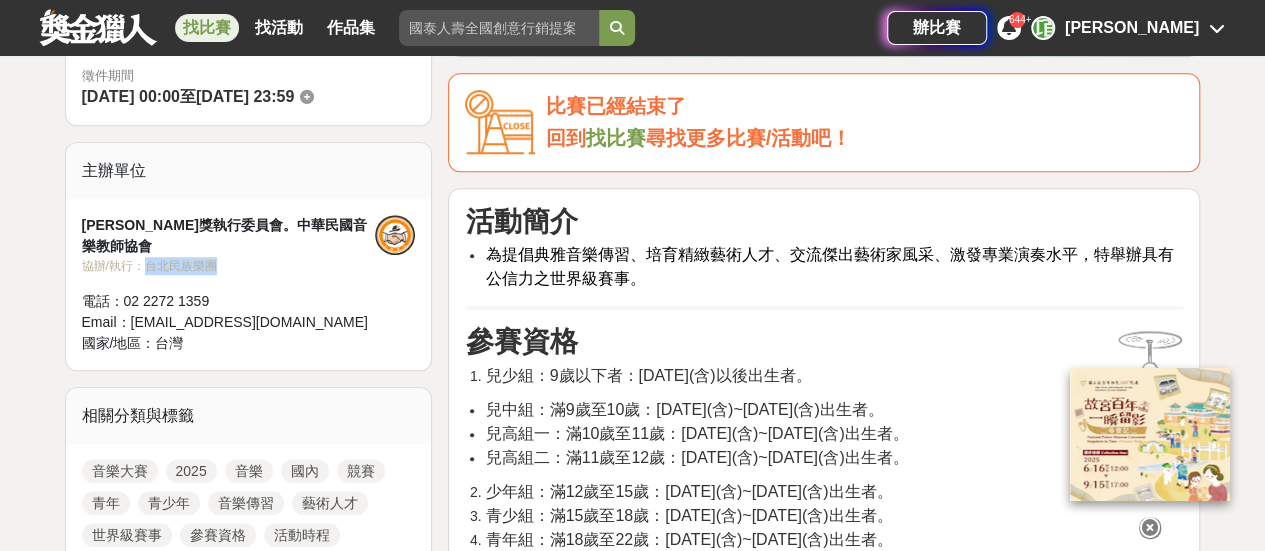 copy on "台北民族樂團" 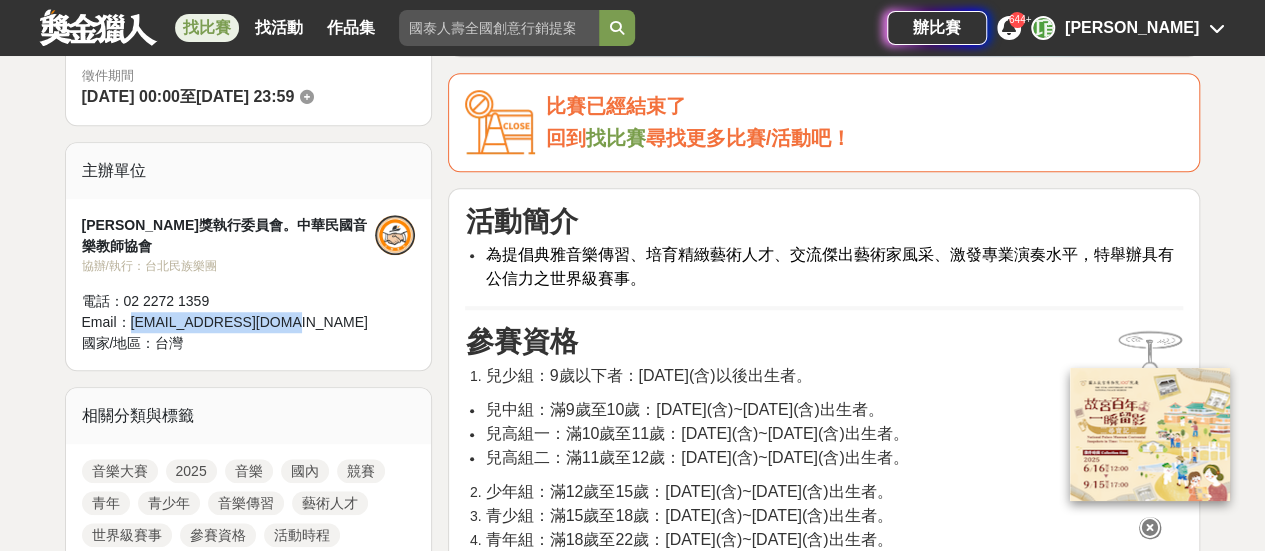 drag, startPoint x: 316, startPoint y: 301, endPoint x: 133, endPoint y: 303, distance: 183.01093 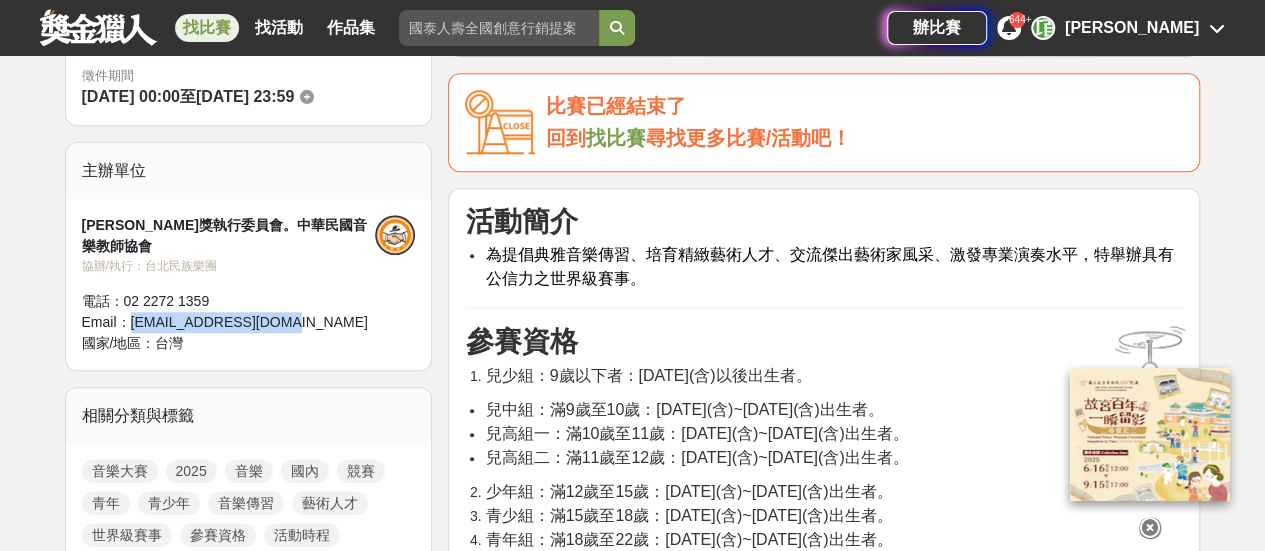 click on "Email： [EMAIL_ADDRESS][DOMAIN_NAME]" at bounding box center (229, 322) 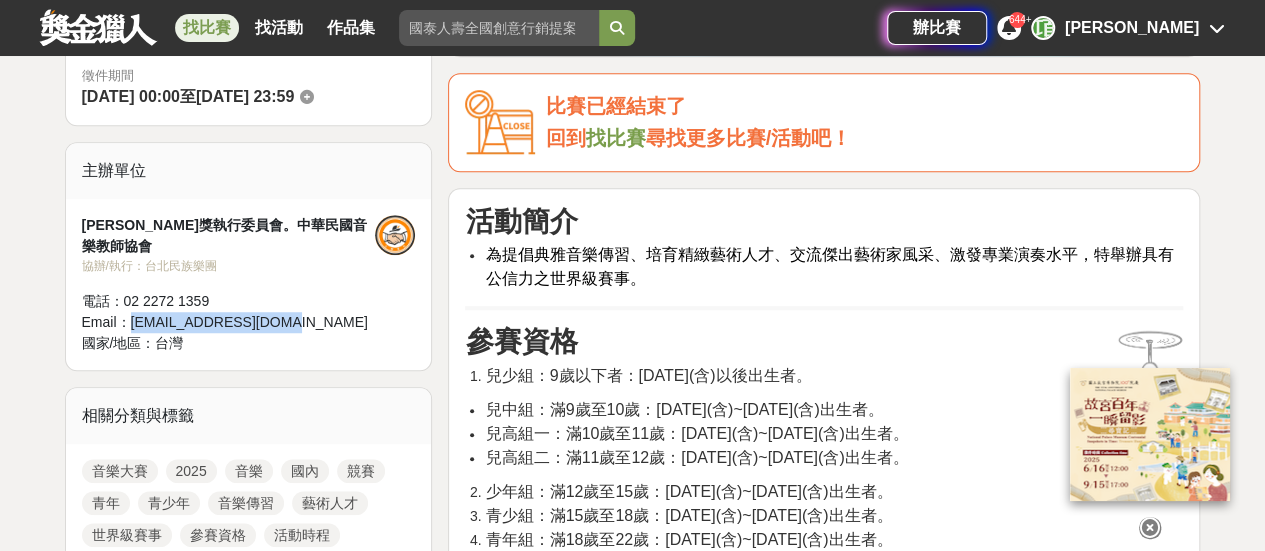 copy on "[EMAIL_ADDRESS][DOMAIN_NAME]" 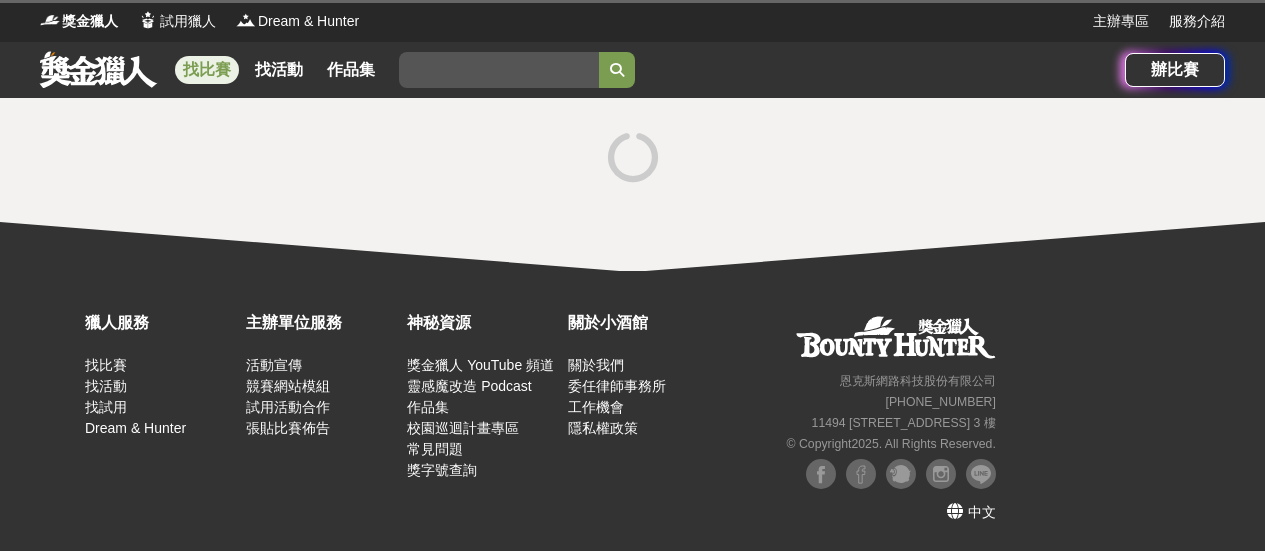 scroll, scrollTop: 0, scrollLeft: 0, axis: both 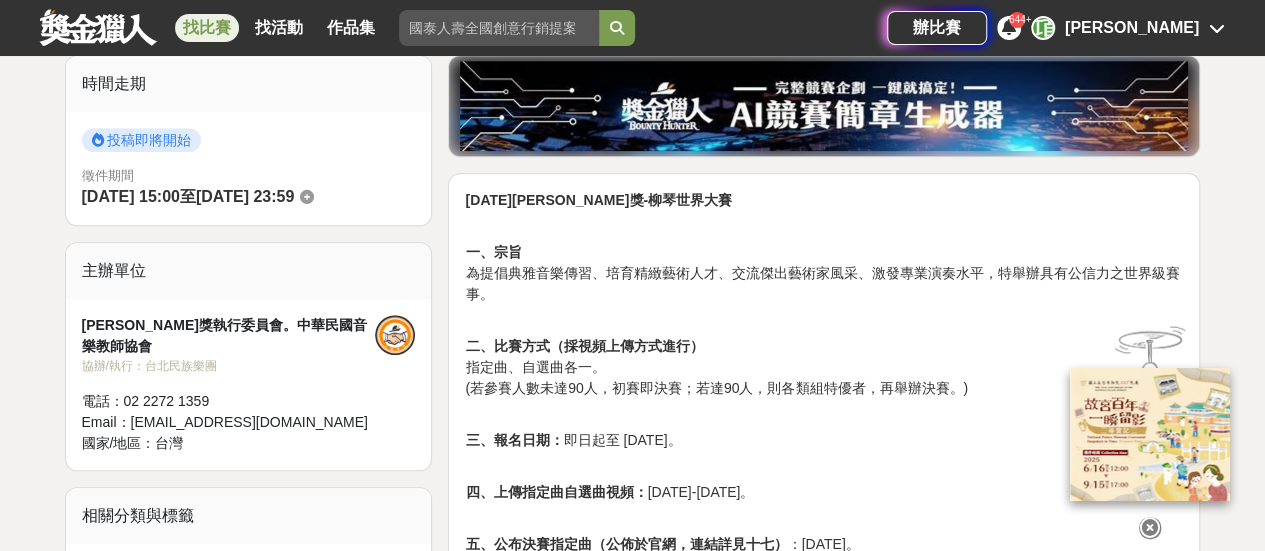 click at bounding box center [1150, 528] 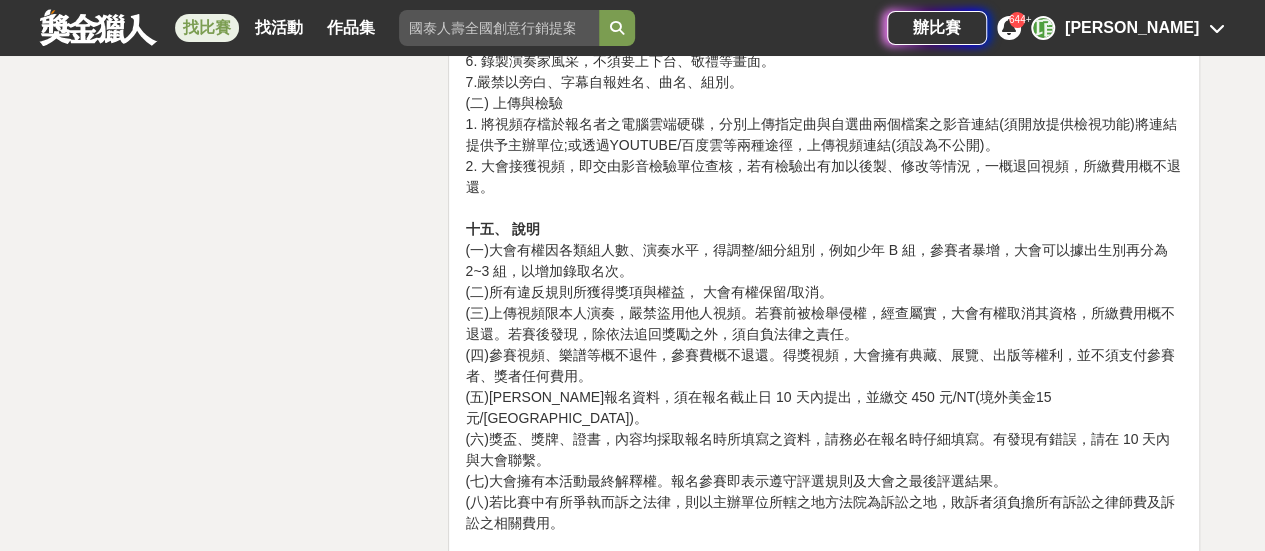 scroll, scrollTop: 4200, scrollLeft: 0, axis: vertical 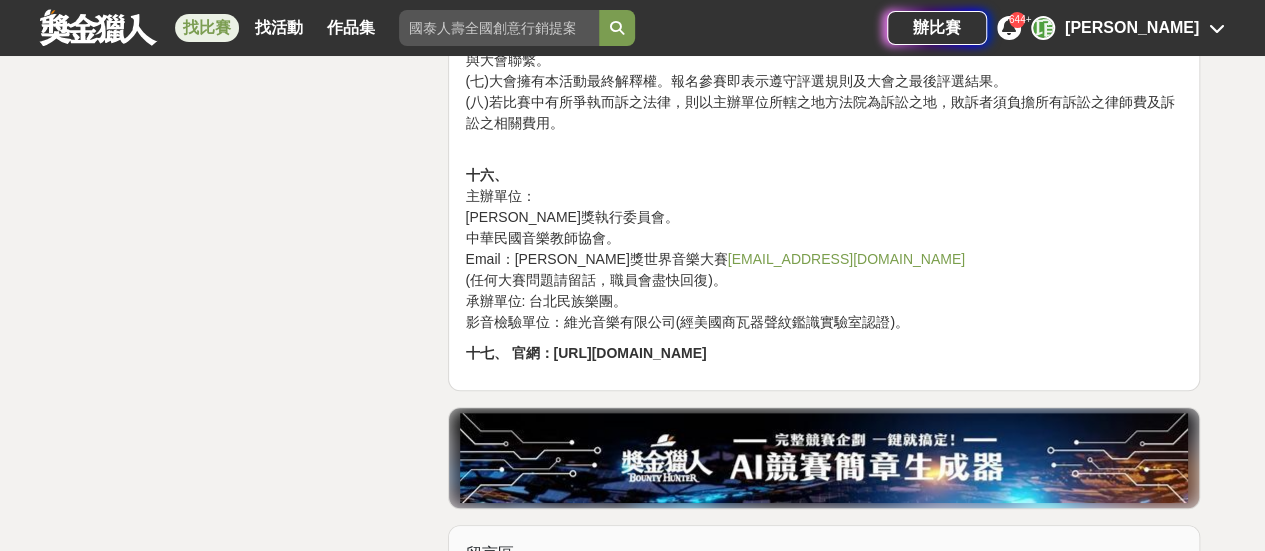 click on "十七、 官網：https://realistic-eagle-ddjt2w.mystrikingly.com/" at bounding box center (585, 353) 